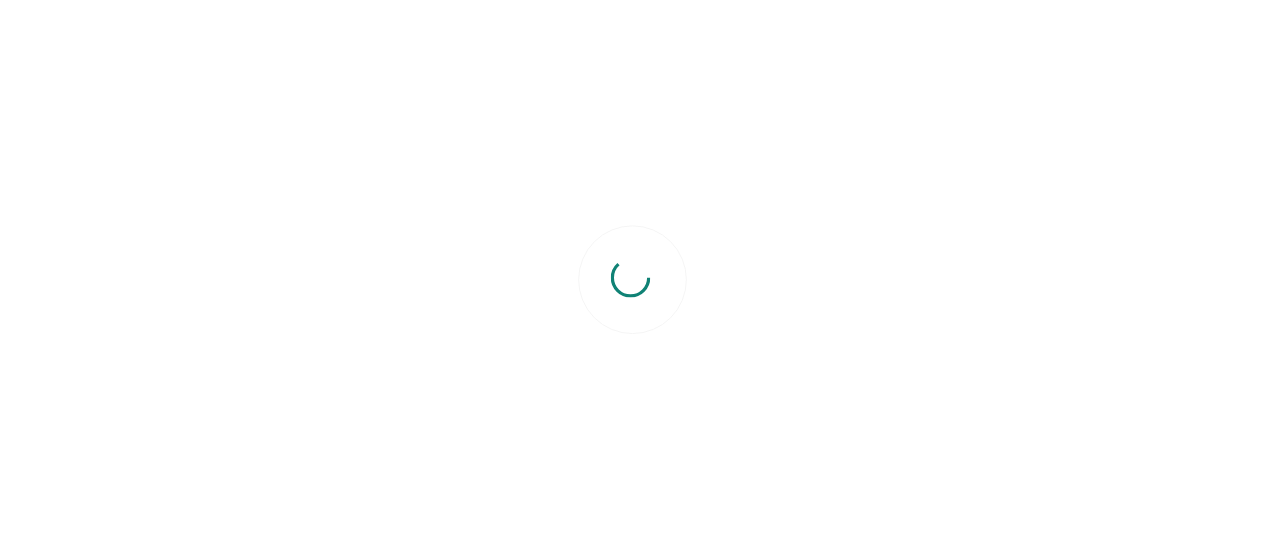 scroll, scrollTop: 0, scrollLeft: 0, axis: both 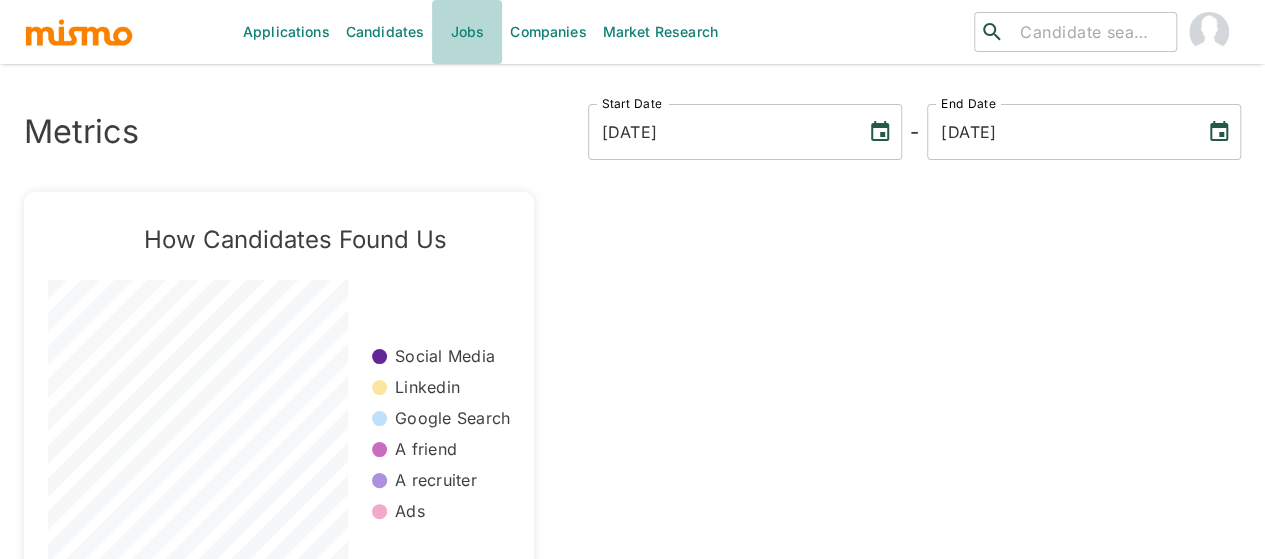 click on "Jobs" at bounding box center (467, 32) 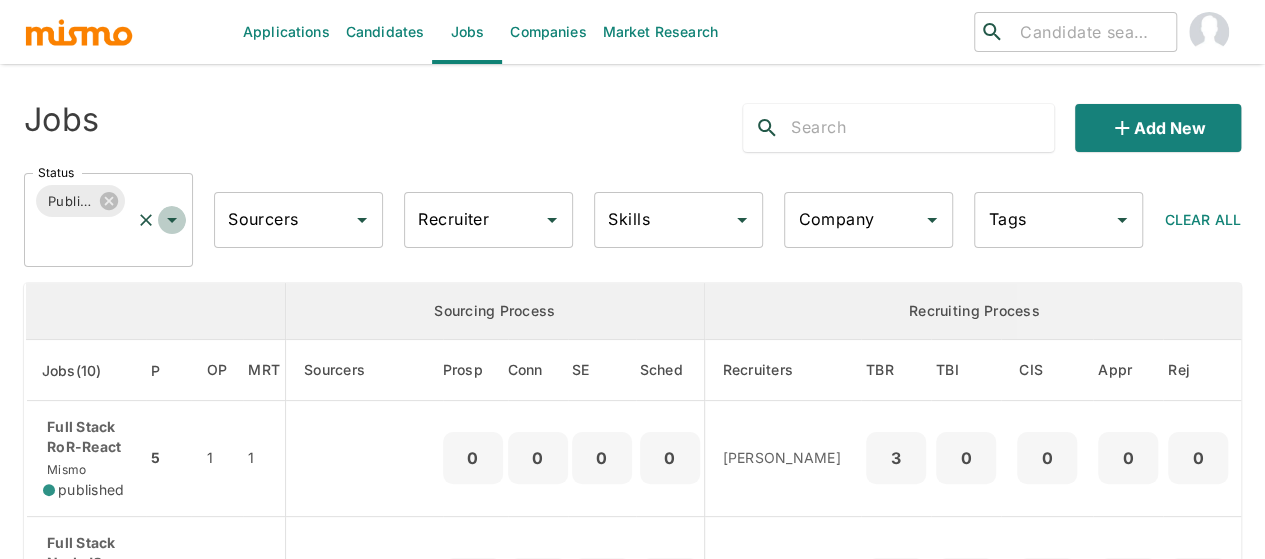 click 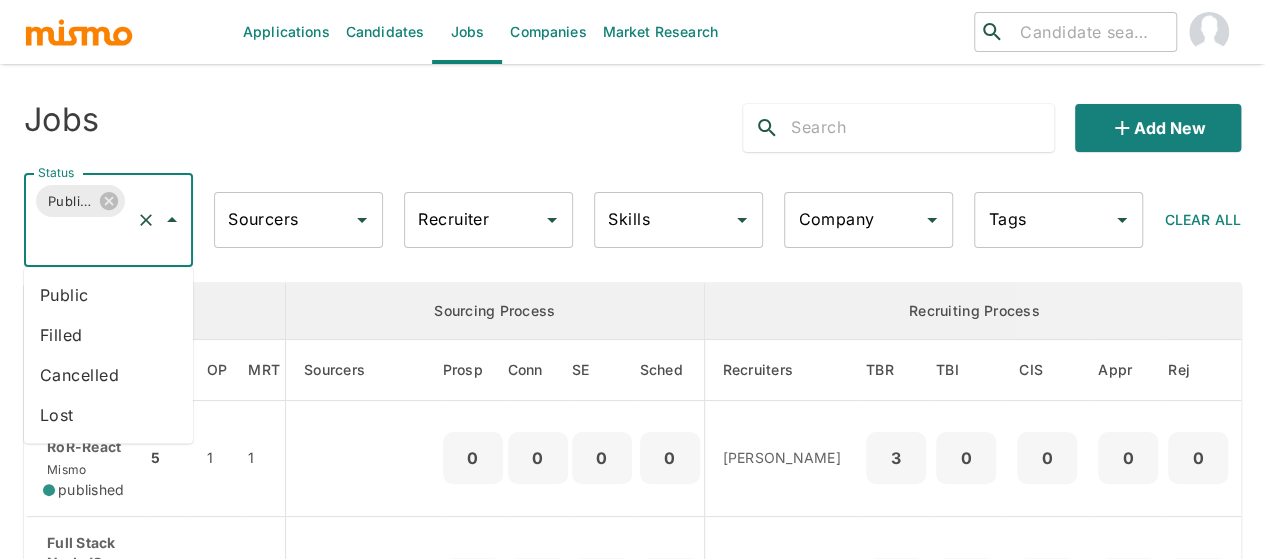 click on "Public" at bounding box center [108, 295] 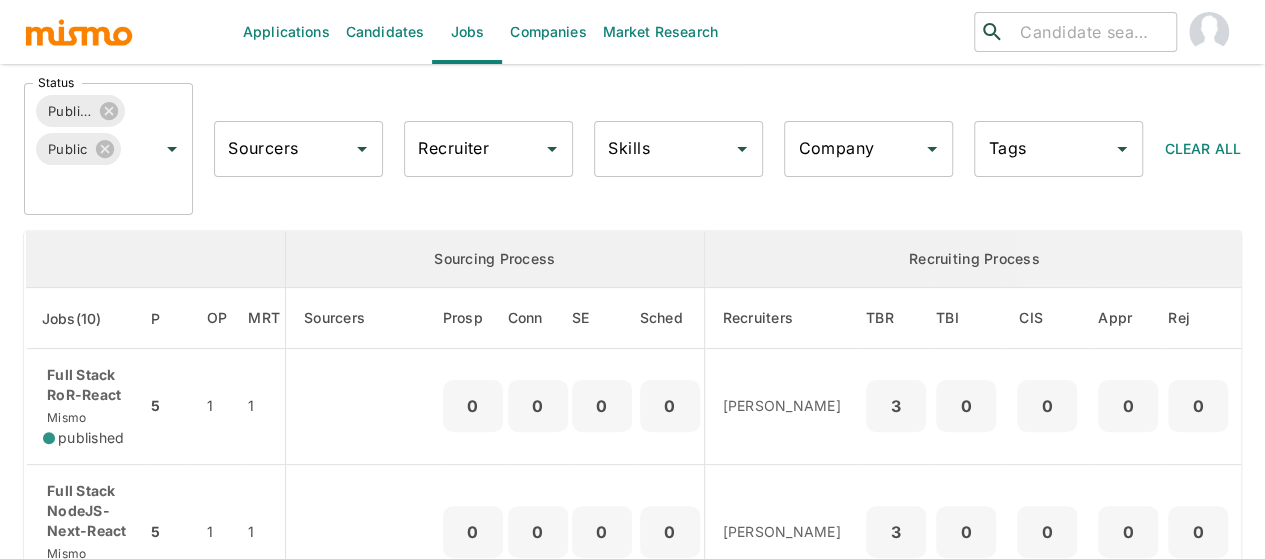 scroll, scrollTop: 0, scrollLeft: 0, axis: both 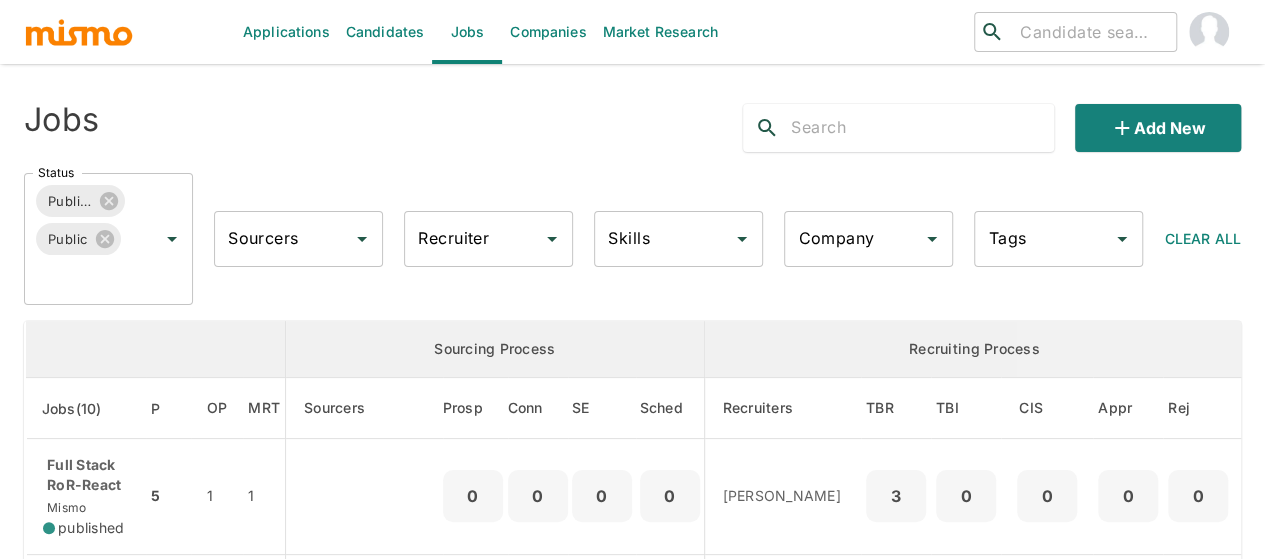 click on "Recruiter" at bounding box center [473, 239] 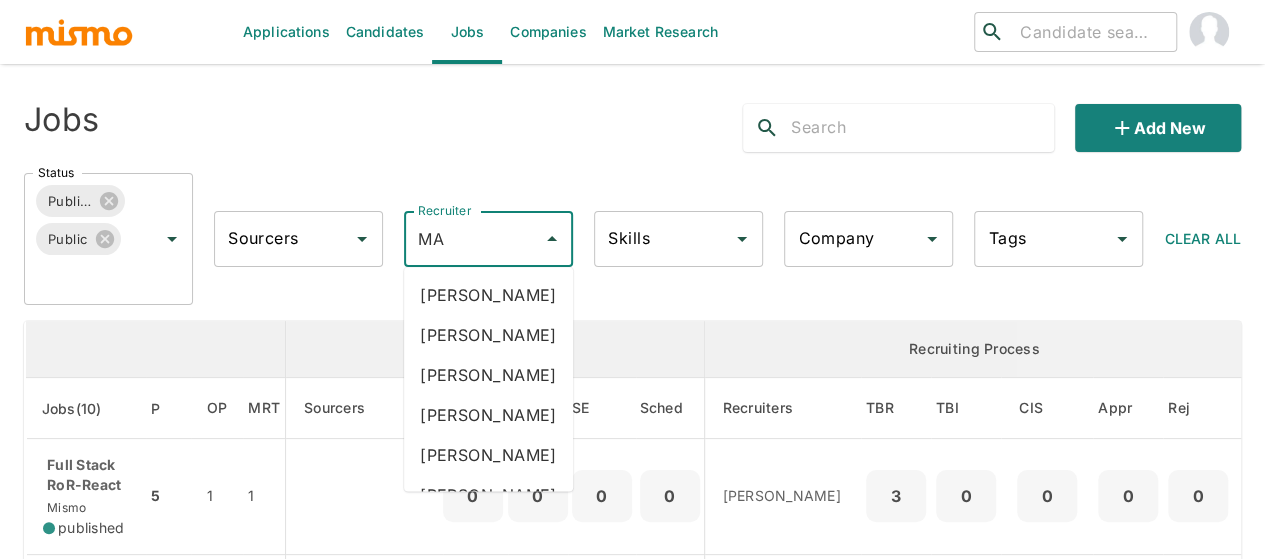 type on "MAI" 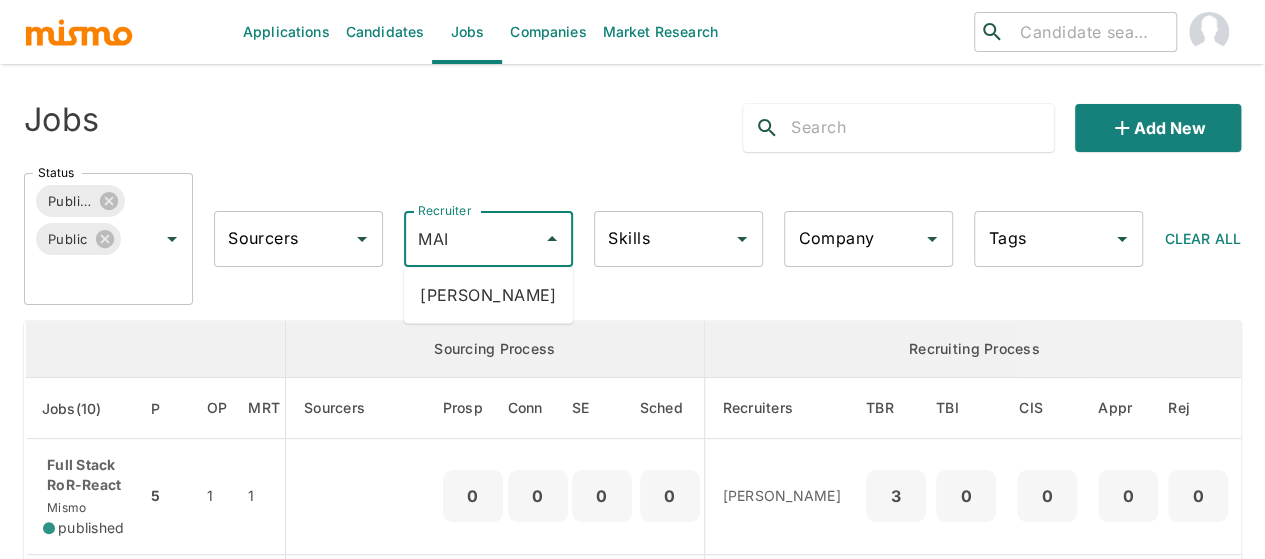 click on "Maia Reyes" at bounding box center (488, 295) 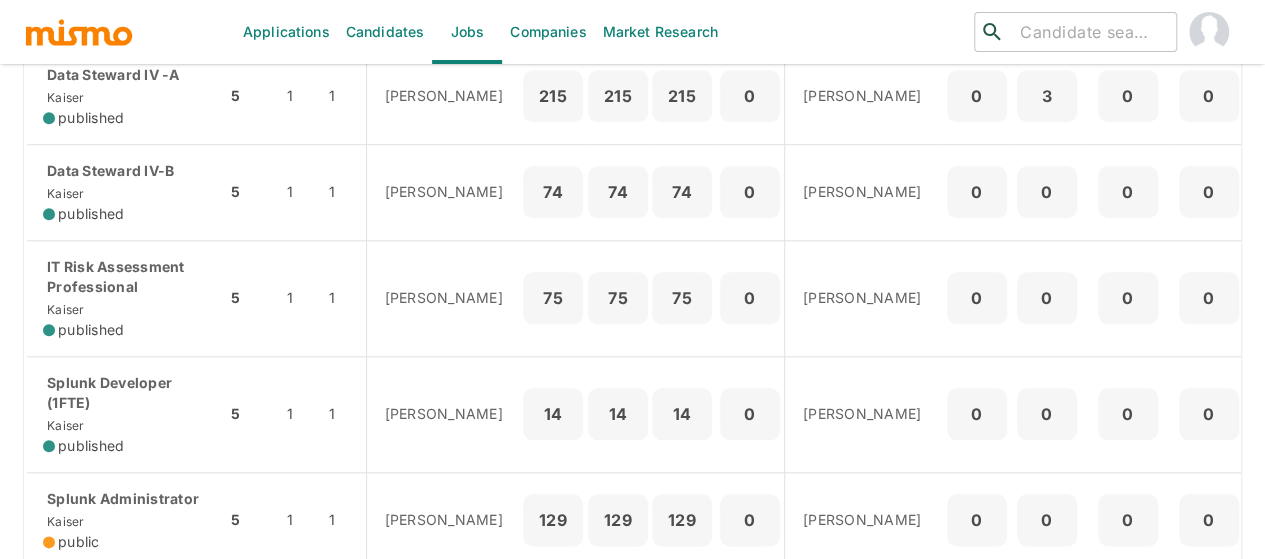 scroll, scrollTop: 900, scrollLeft: 0, axis: vertical 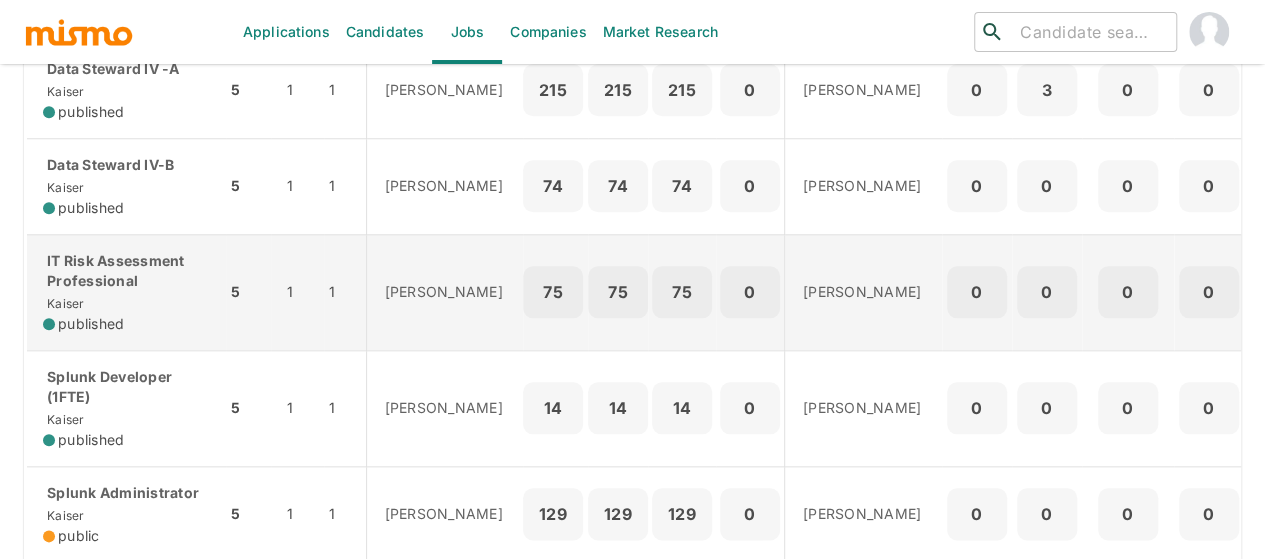 click on "IT Risk Assessment Professional" at bounding box center [126, 271] 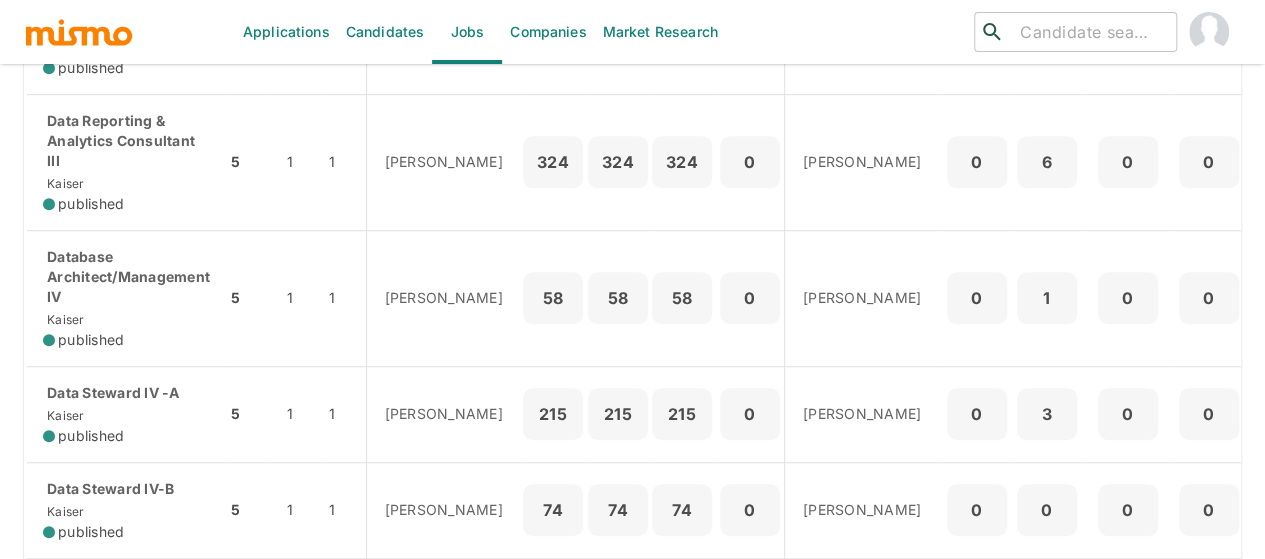 scroll, scrollTop: 550, scrollLeft: 0, axis: vertical 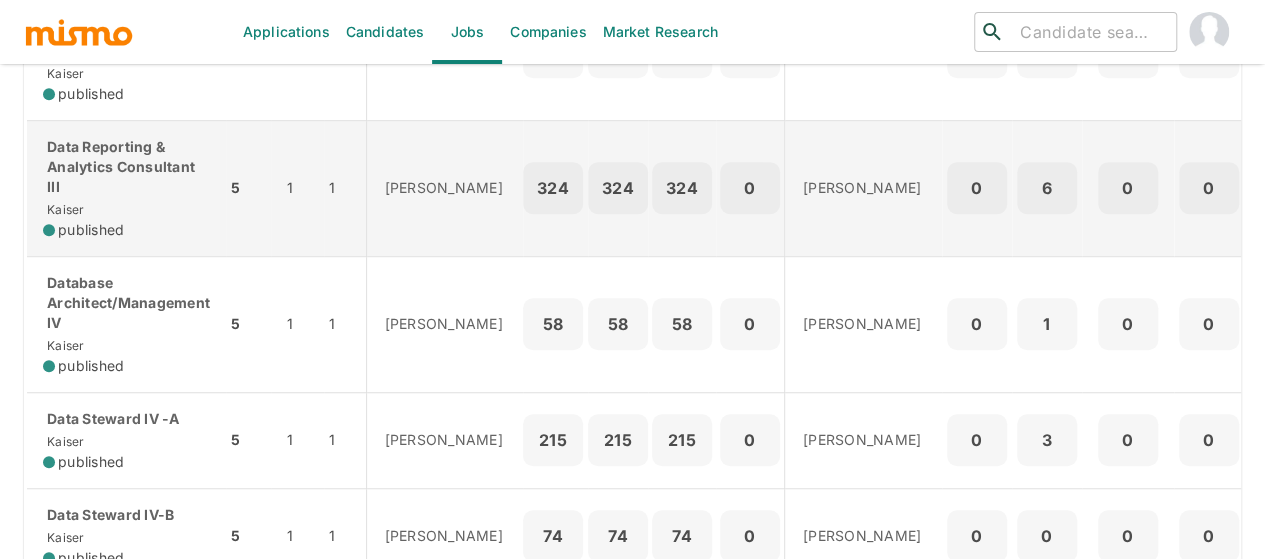 click on "Data Reporting &  Analytics Consultant III" at bounding box center (126, 167) 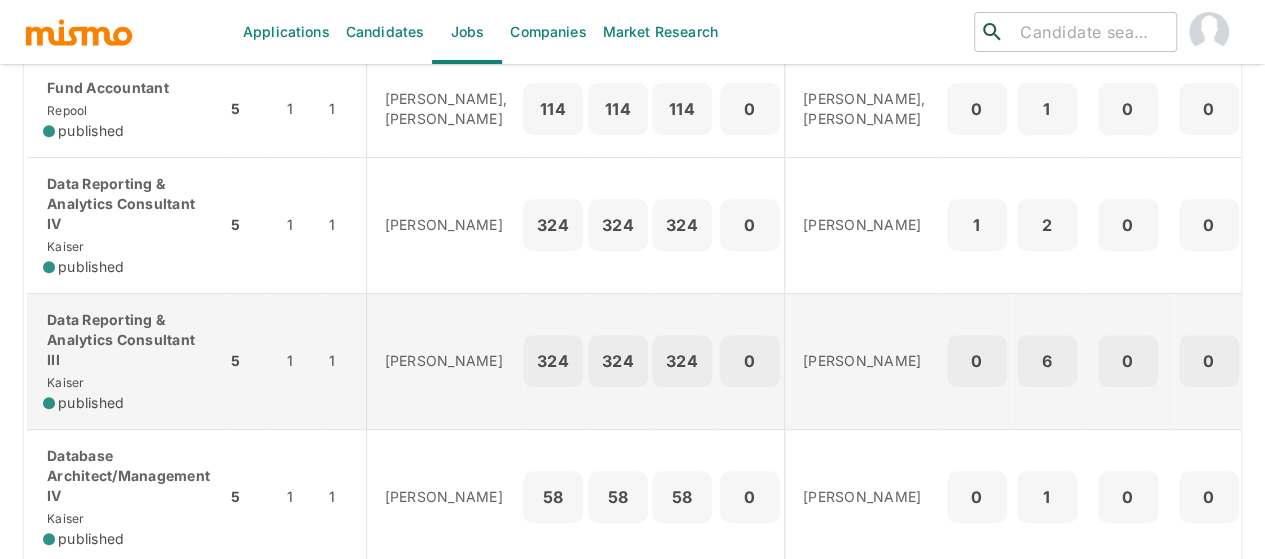 scroll, scrollTop: 350, scrollLeft: 0, axis: vertical 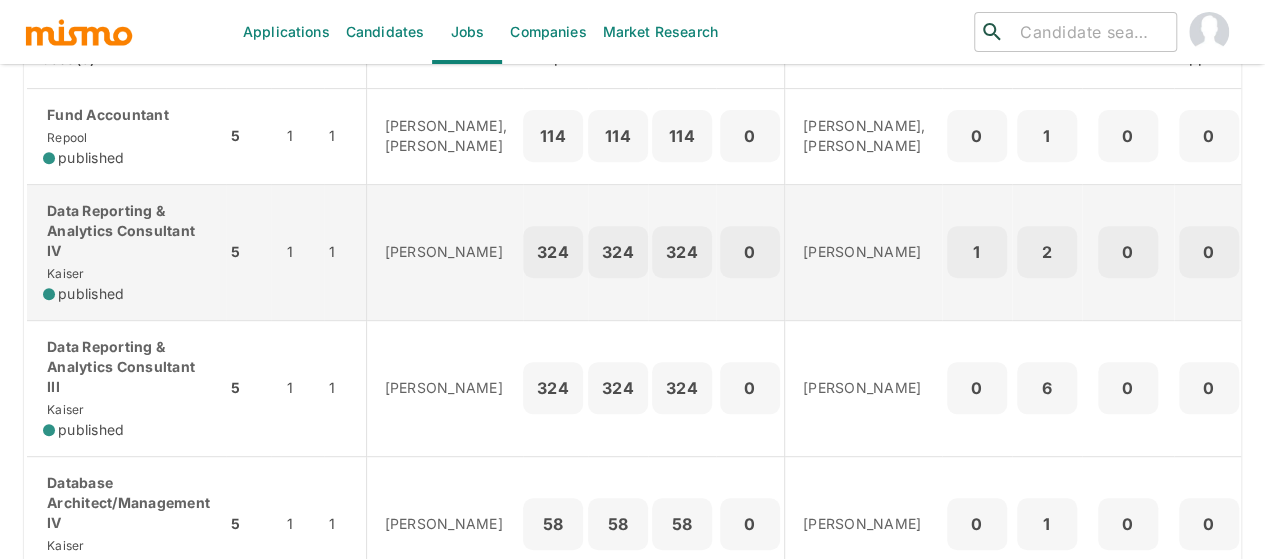 click on "Data Reporting & Analytics Consultant IV" at bounding box center (126, 231) 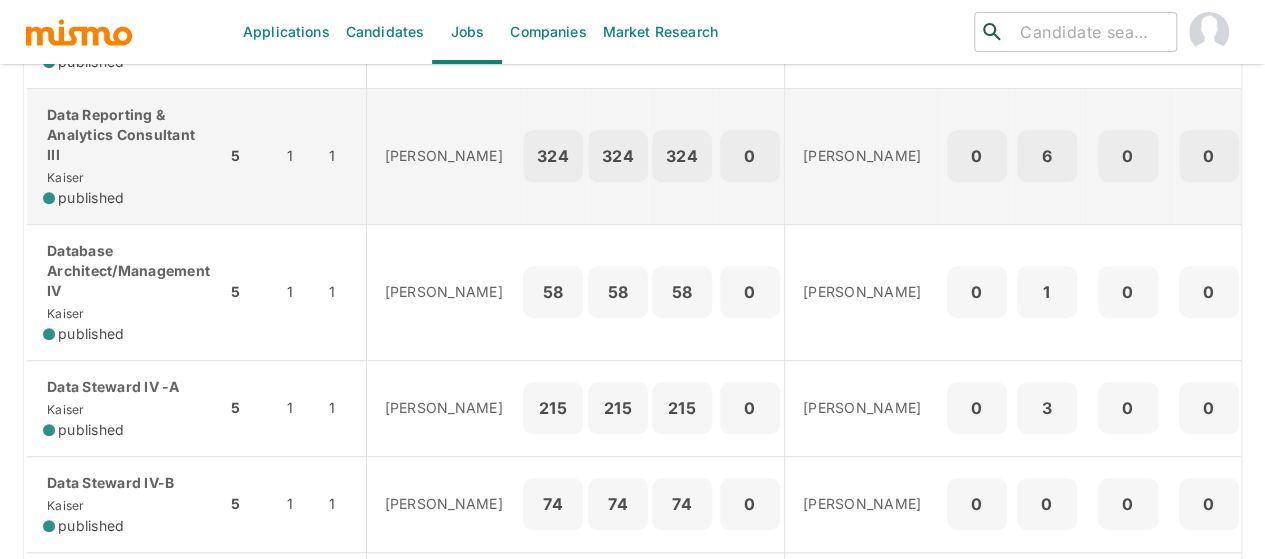 scroll, scrollTop: 750, scrollLeft: 0, axis: vertical 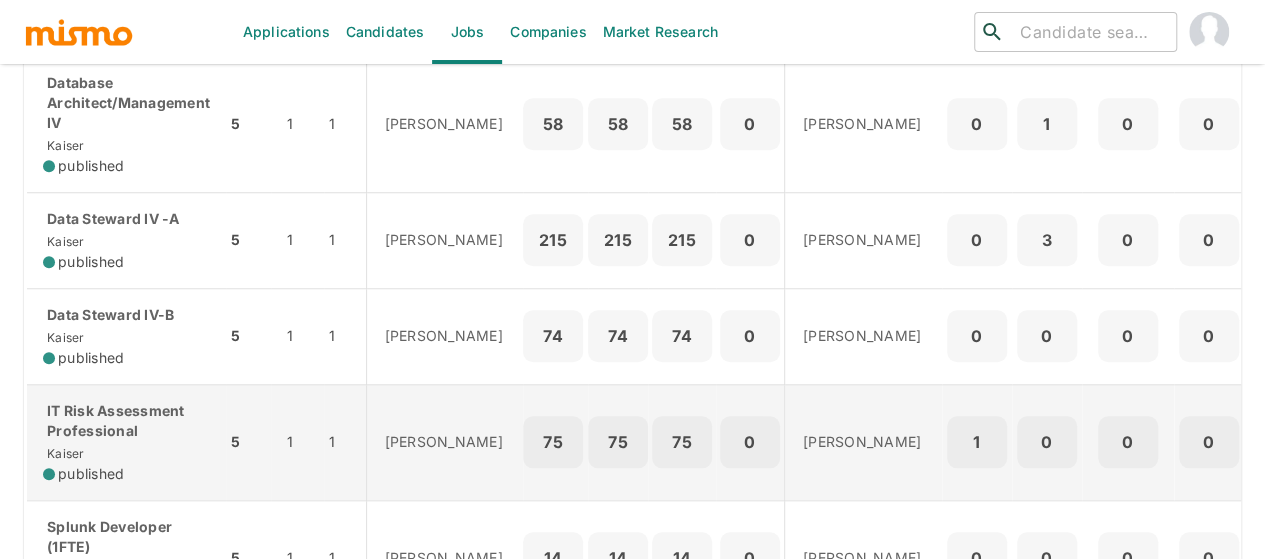 click on "IT Risk Assessment Professional" at bounding box center [126, 421] 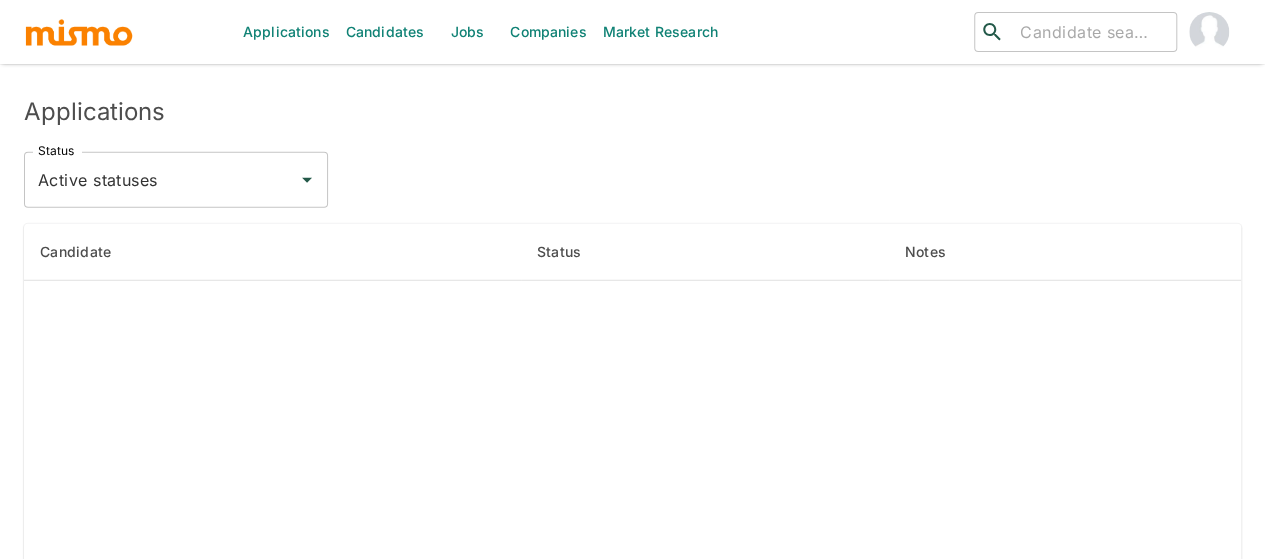 scroll, scrollTop: 2420, scrollLeft: 0, axis: vertical 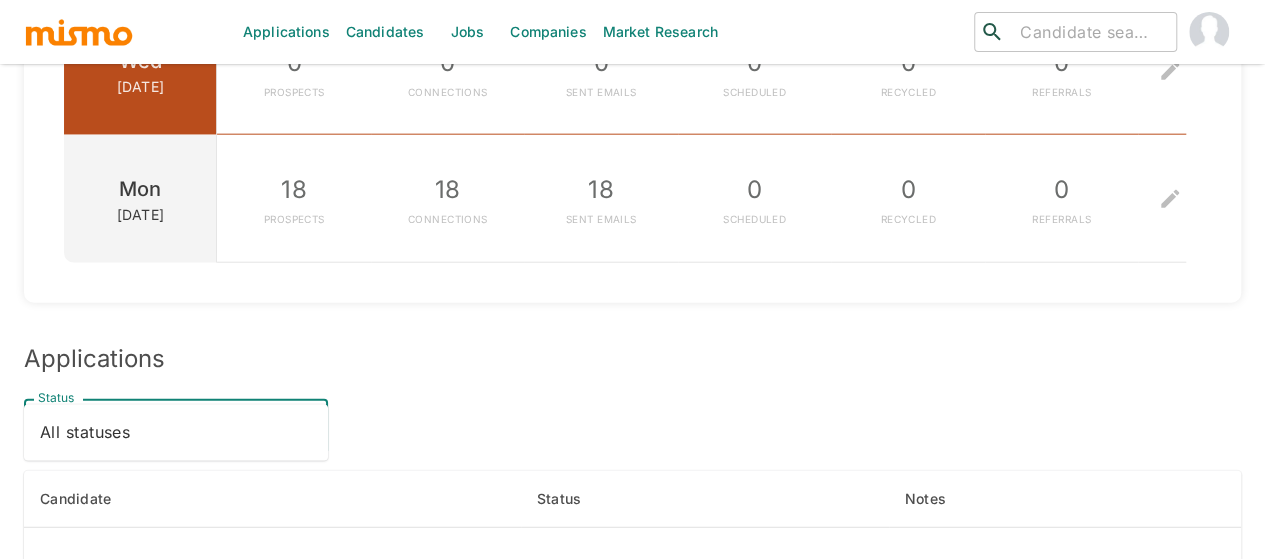click on "Active statuses" at bounding box center [161, 427] 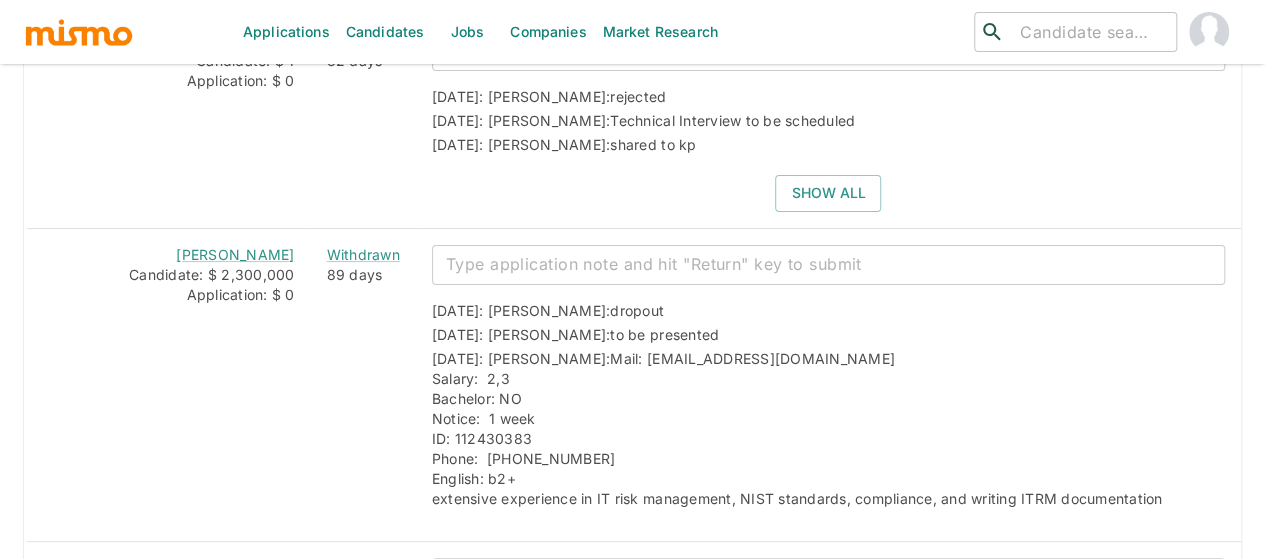 scroll, scrollTop: 3900, scrollLeft: 0, axis: vertical 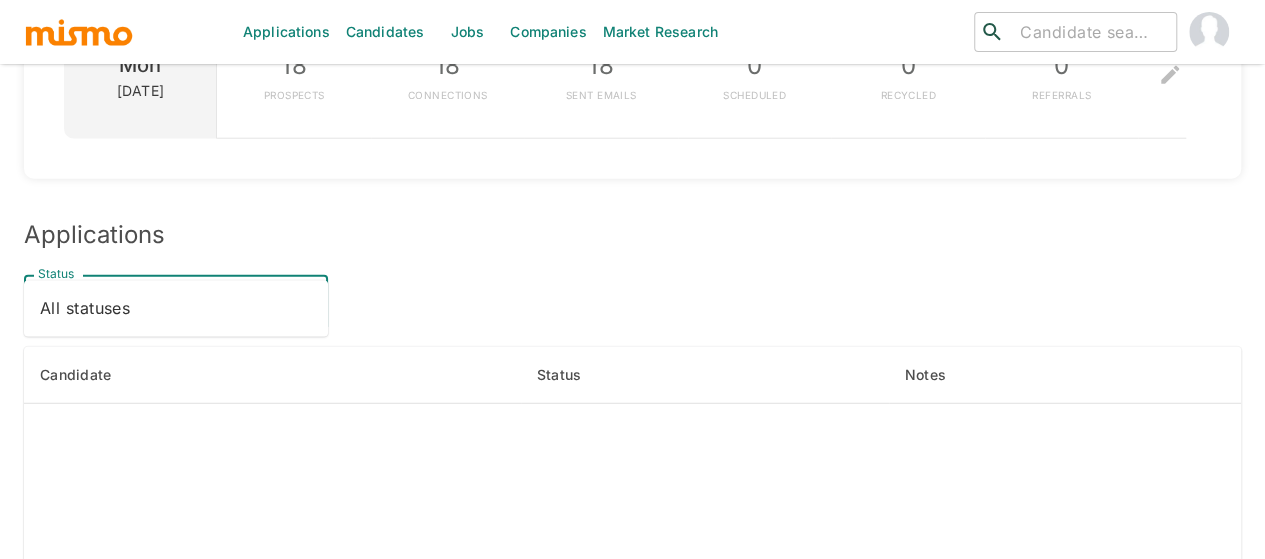 click on "Active statuses" at bounding box center [161, 303] 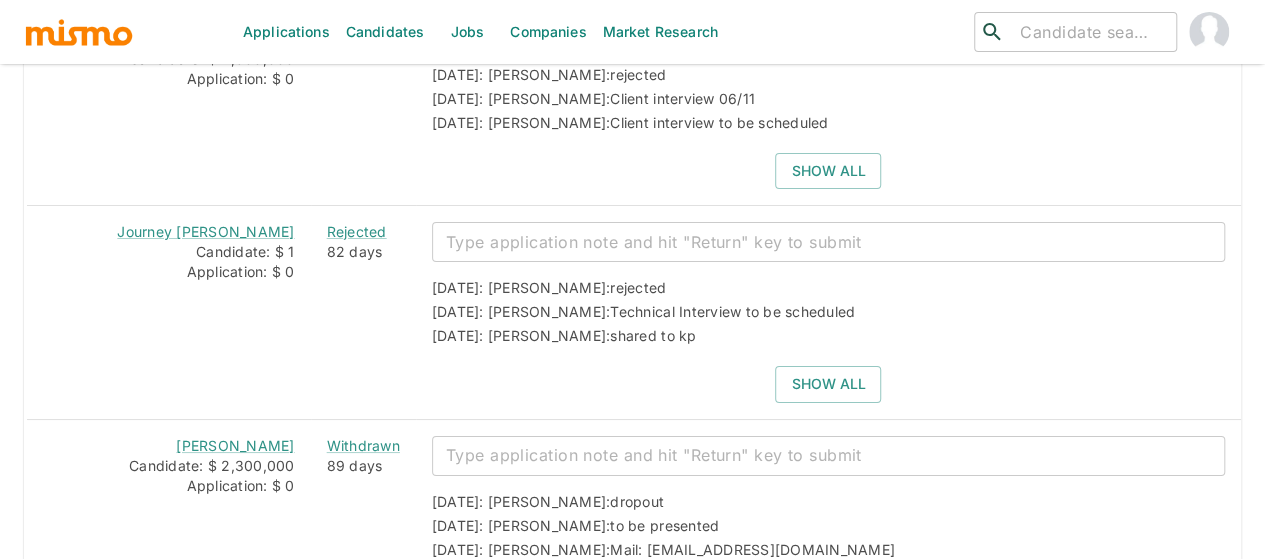 scroll, scrollTop: 3644, scrollLeft: 0, axis: vertical 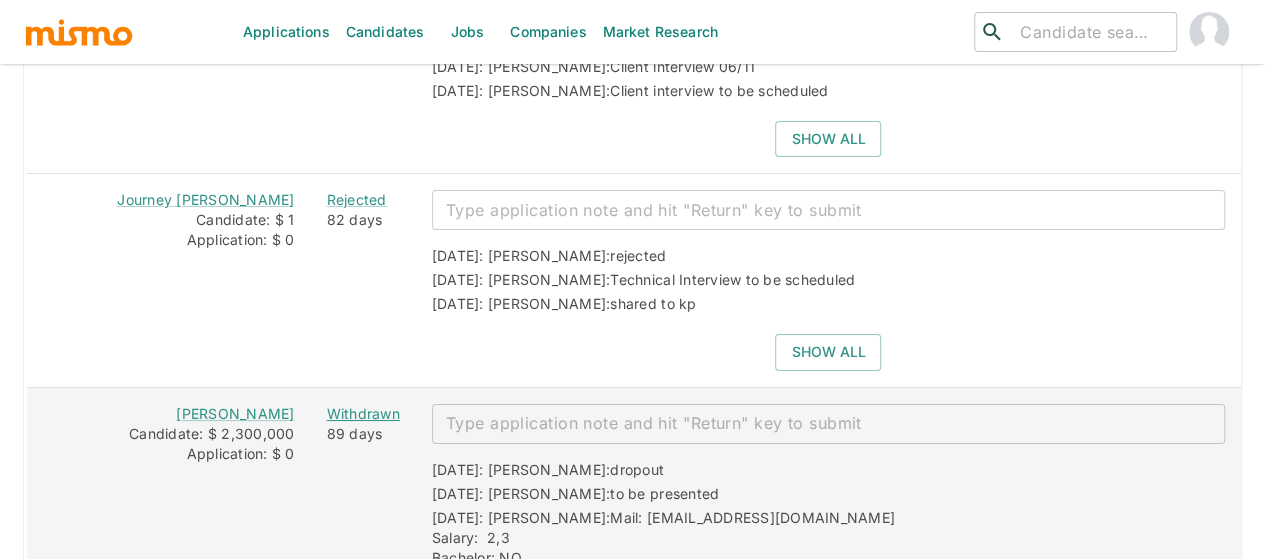 click on "Withdrawn" at bounding box center [363, 414] 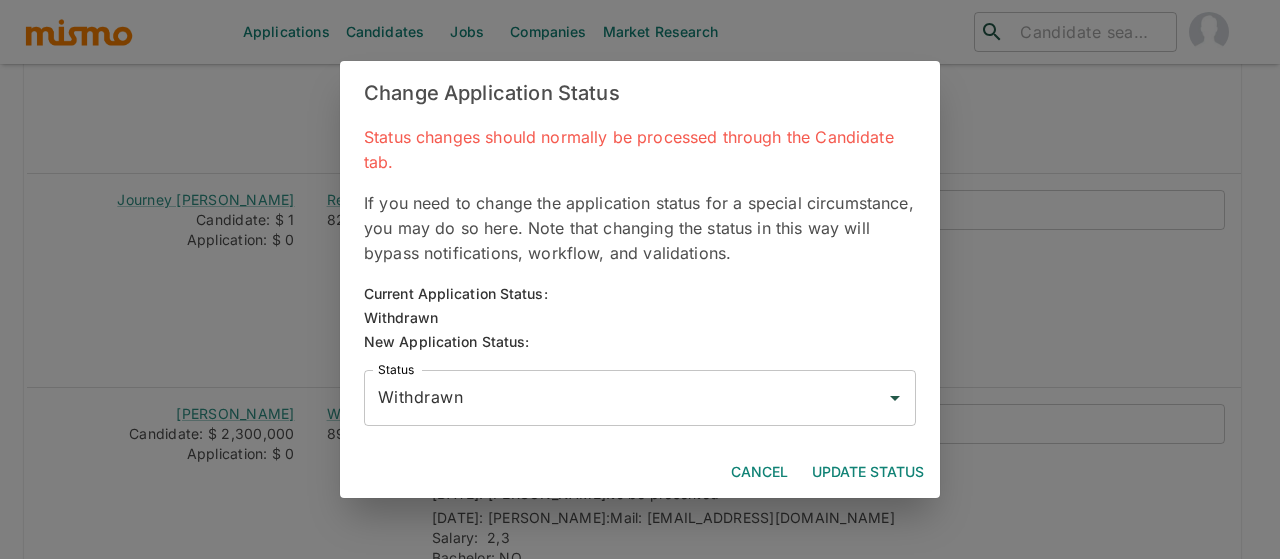 click on "Withdrawn" at bounding box center (625, 398) 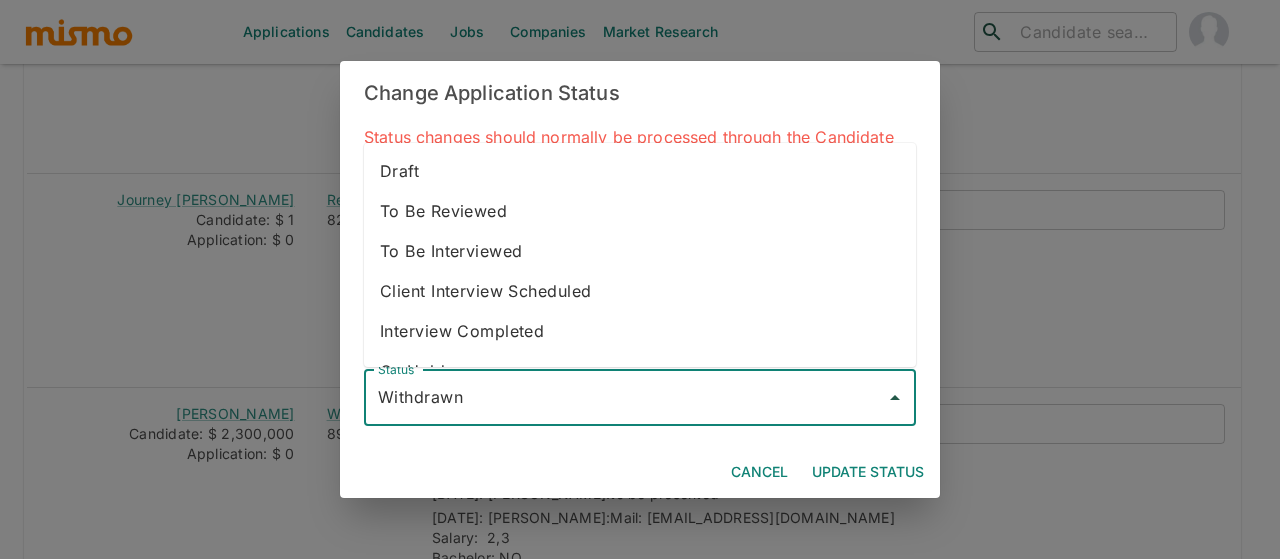 click on "To Be Reviewed" at bounding box center (640, 211) 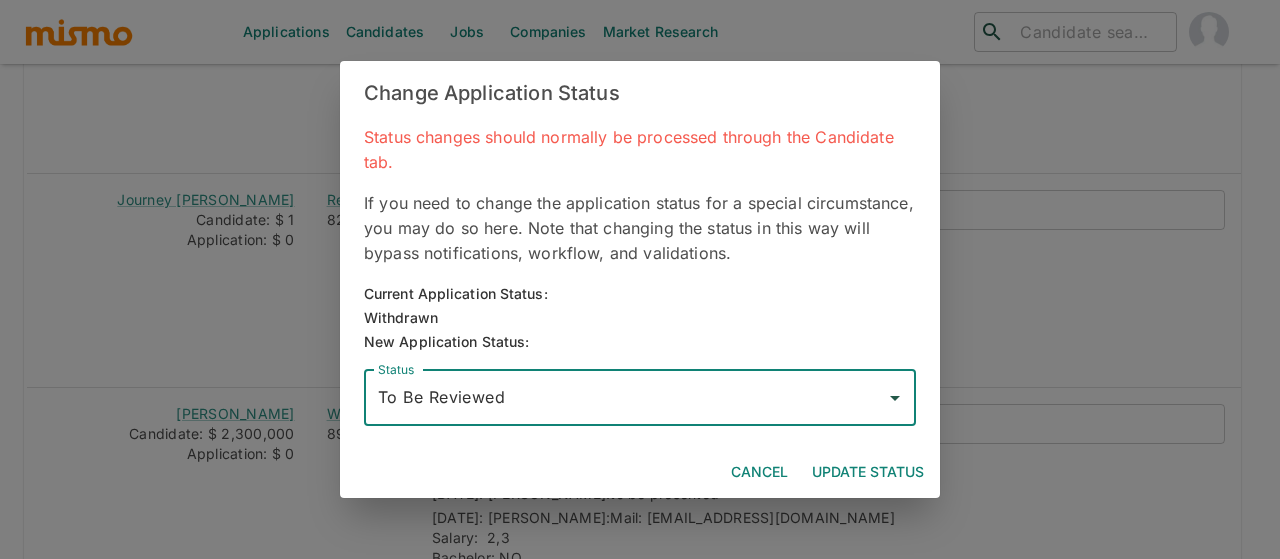 click on "Update Status" at bounding box center [868, 472] 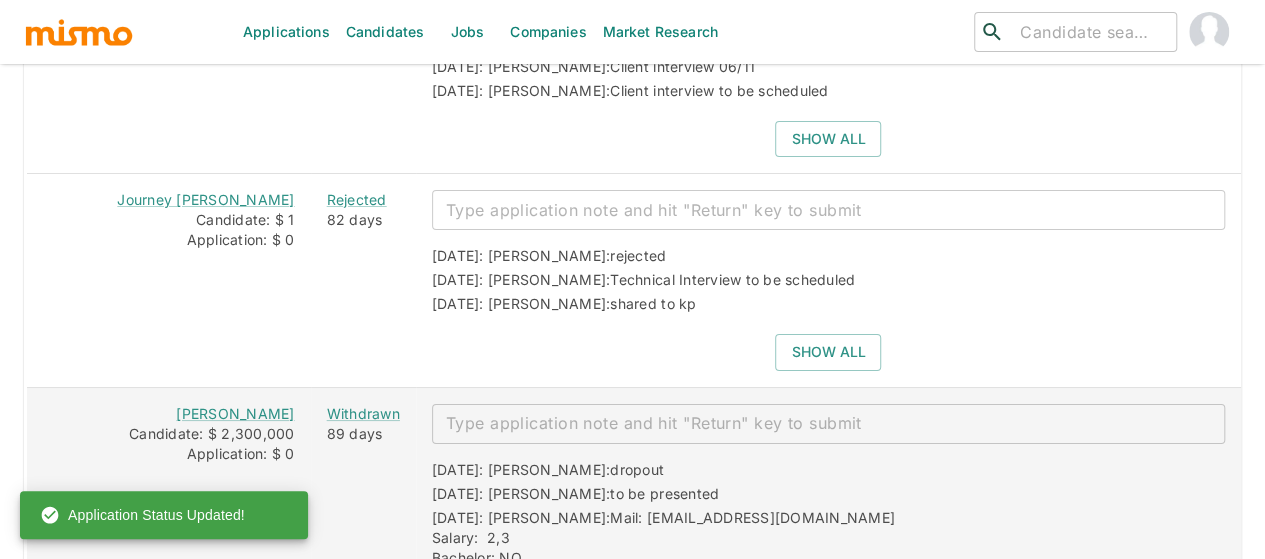 click on "Laura Maria Troyo" at bounding box center (169, 414) 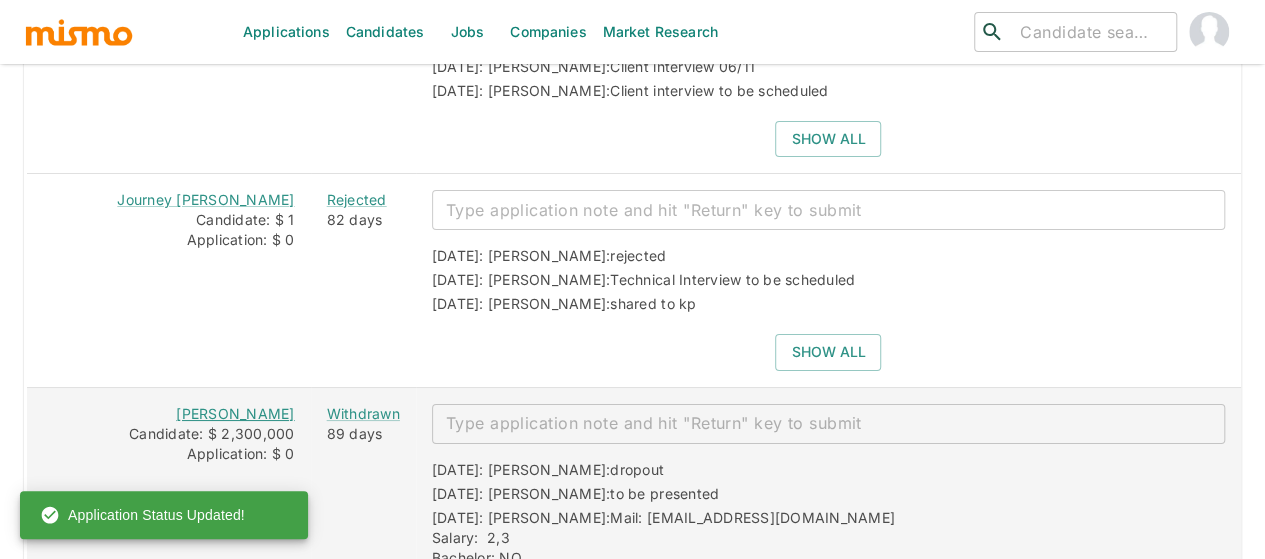 click on "[PERSON_NAME]" at bounding box center (235, 413) 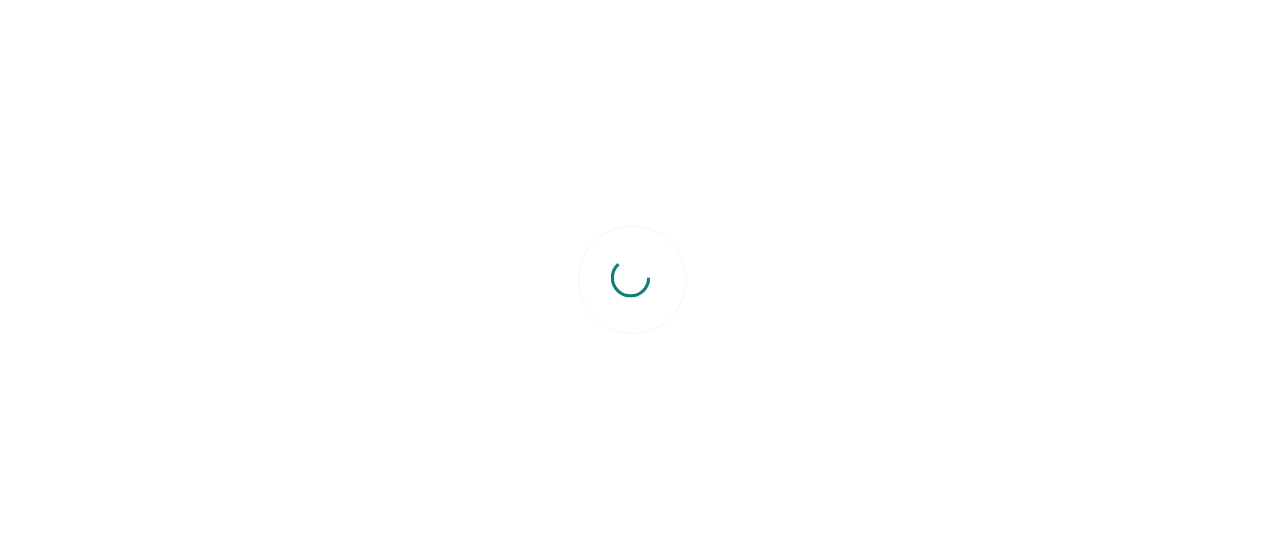 scroll, scrollTop: 0, scrollLeft: 0, axis: both 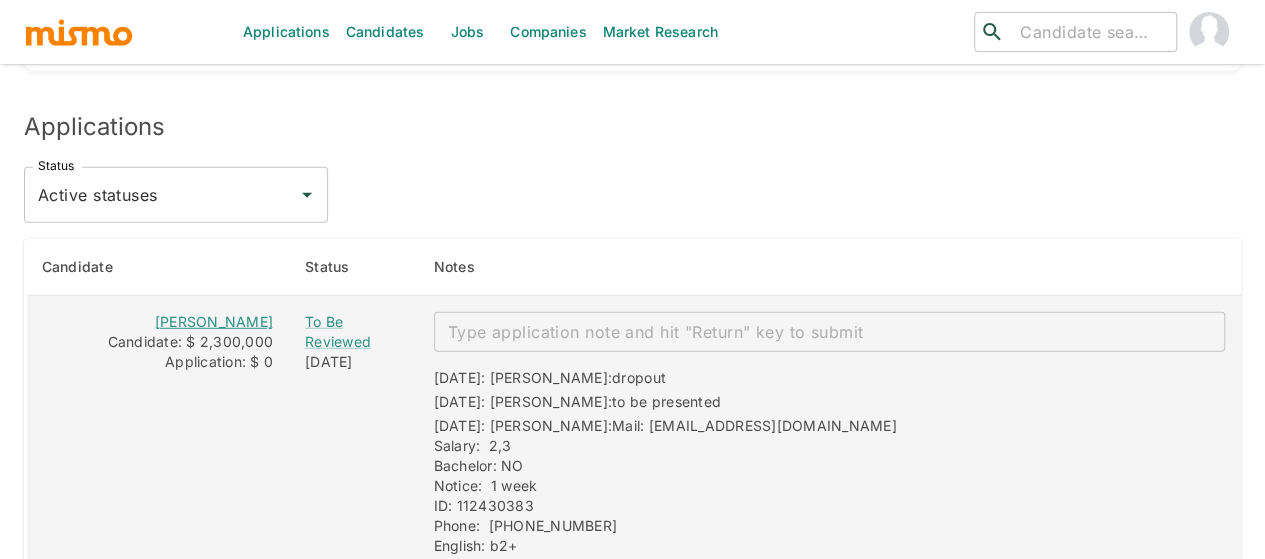 click on "[PERSON_NAME]" at bounding box center [214, 321] 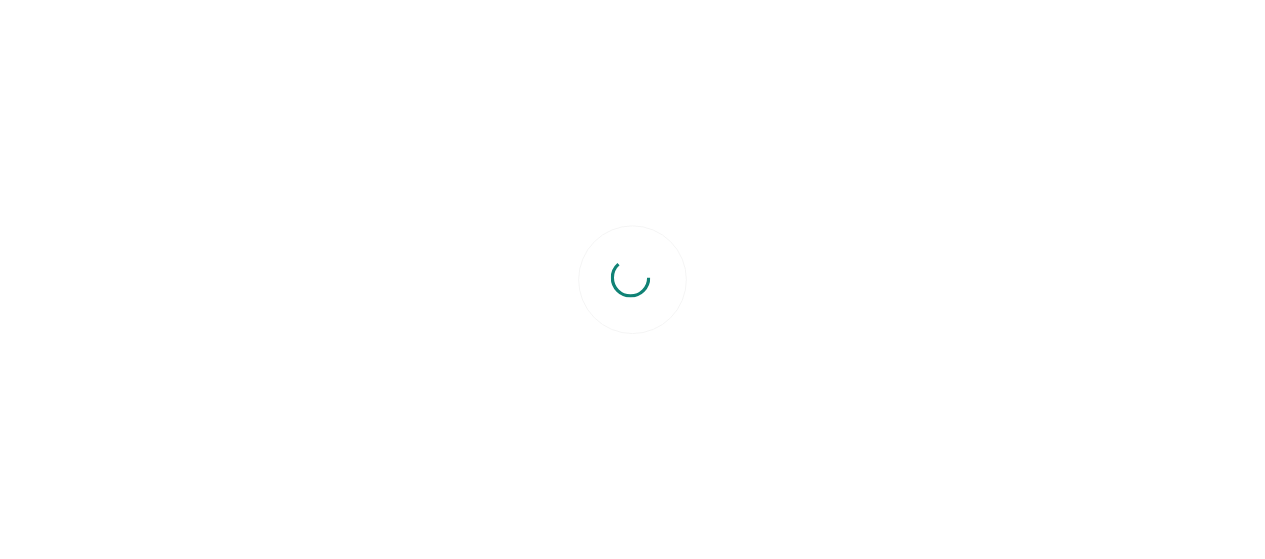 scroll, scrollTop: 0, scrollLeft: 0, axis: both 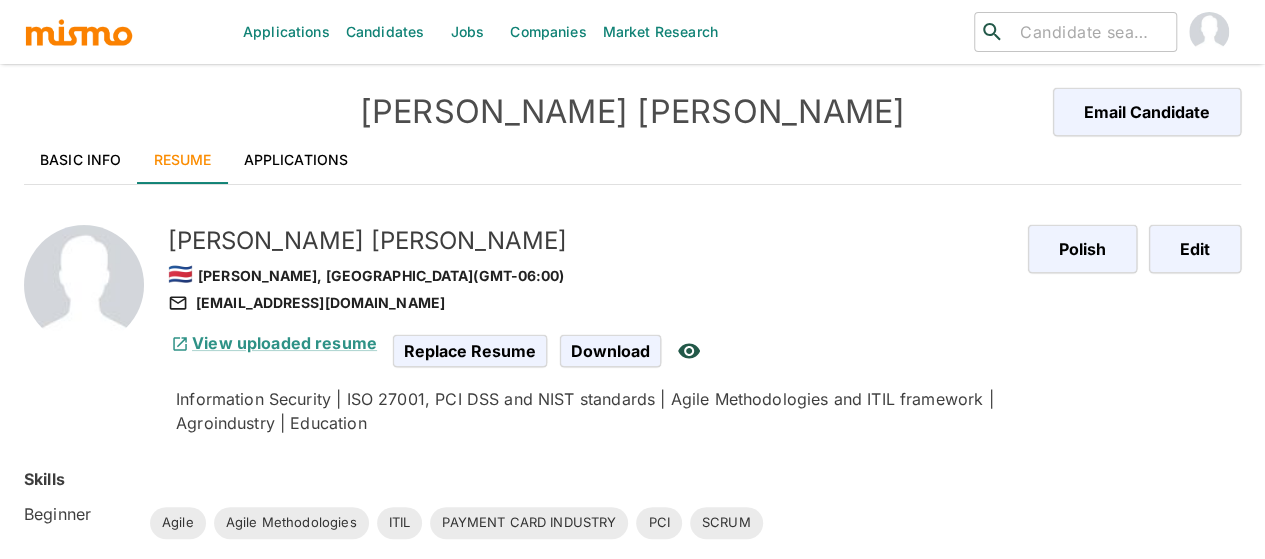click on "Basic Info" at bounding box center (81, 160) 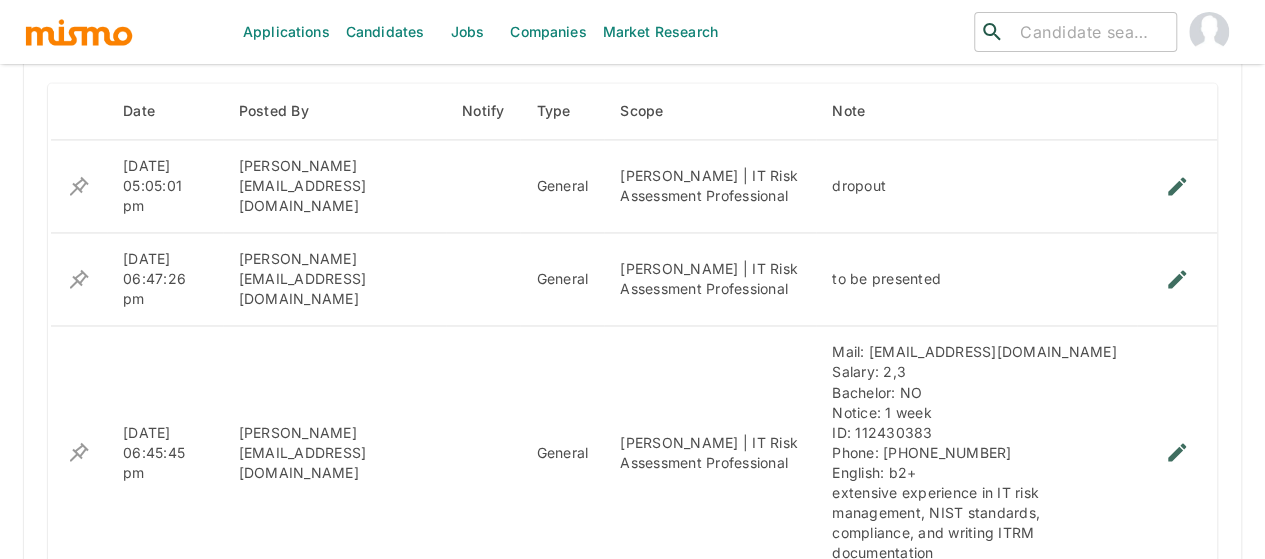 scroll, scrollTop: 1533, scrollLeft: 0, axis: vertical 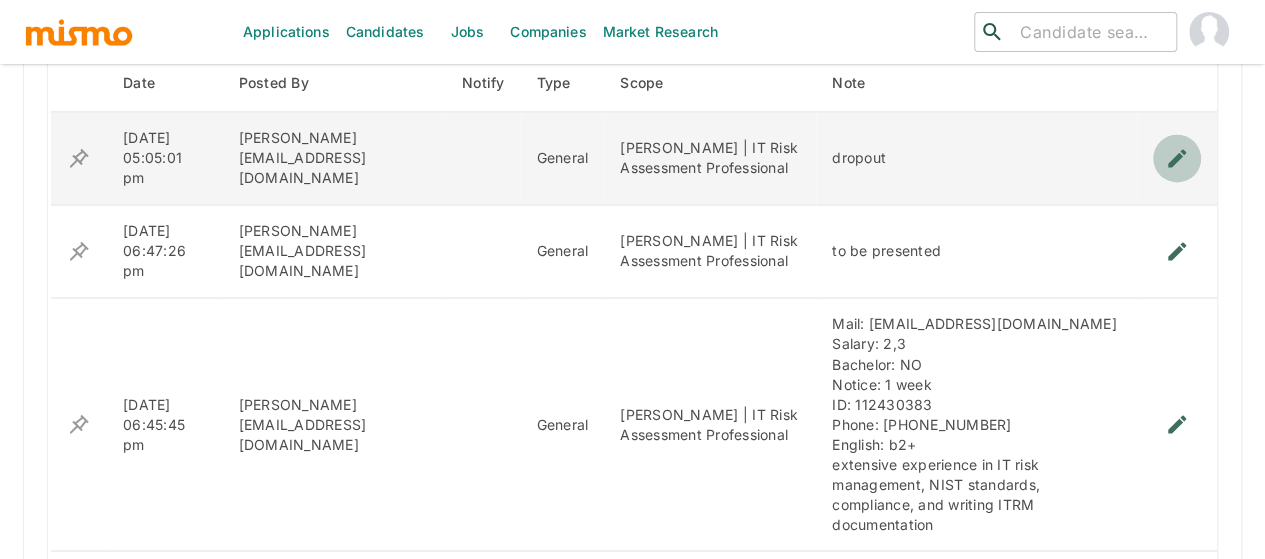 click 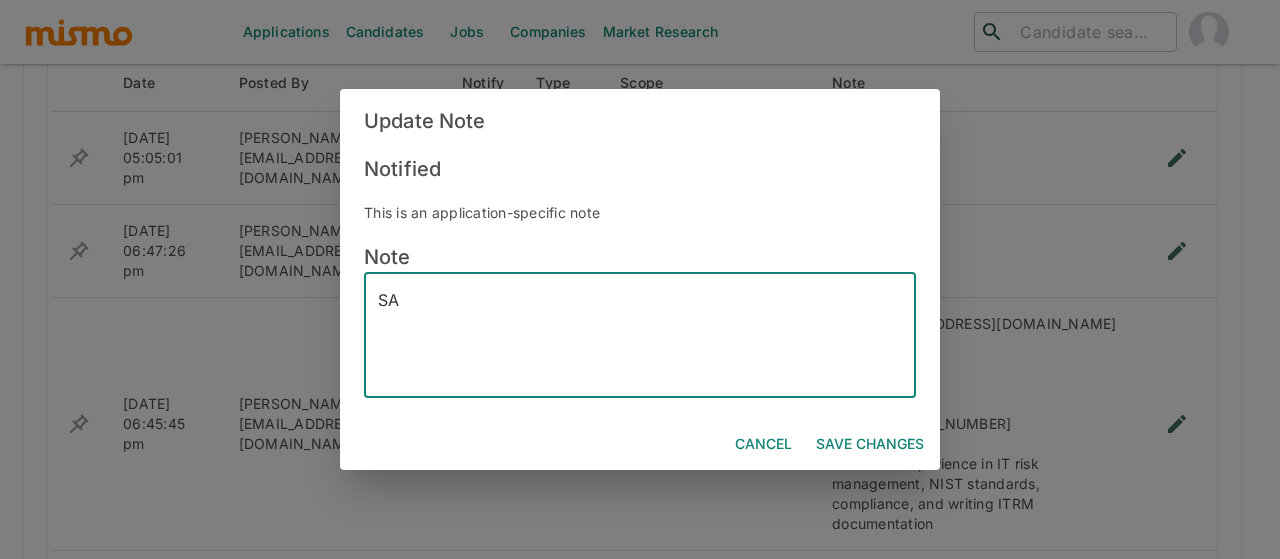 type on "S" 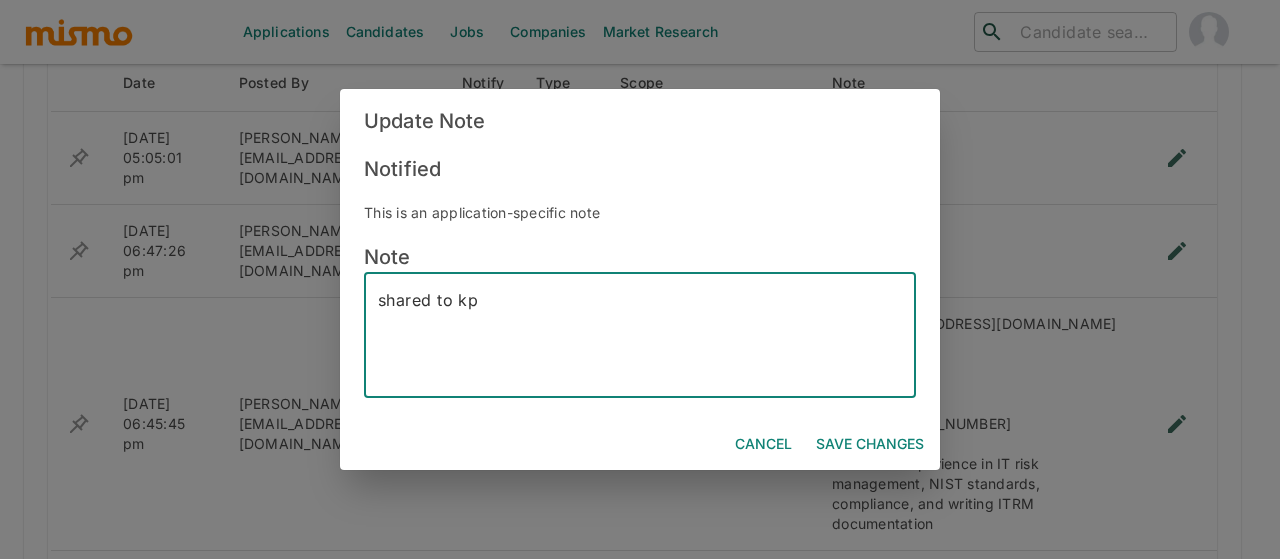 type on "shared to kp" 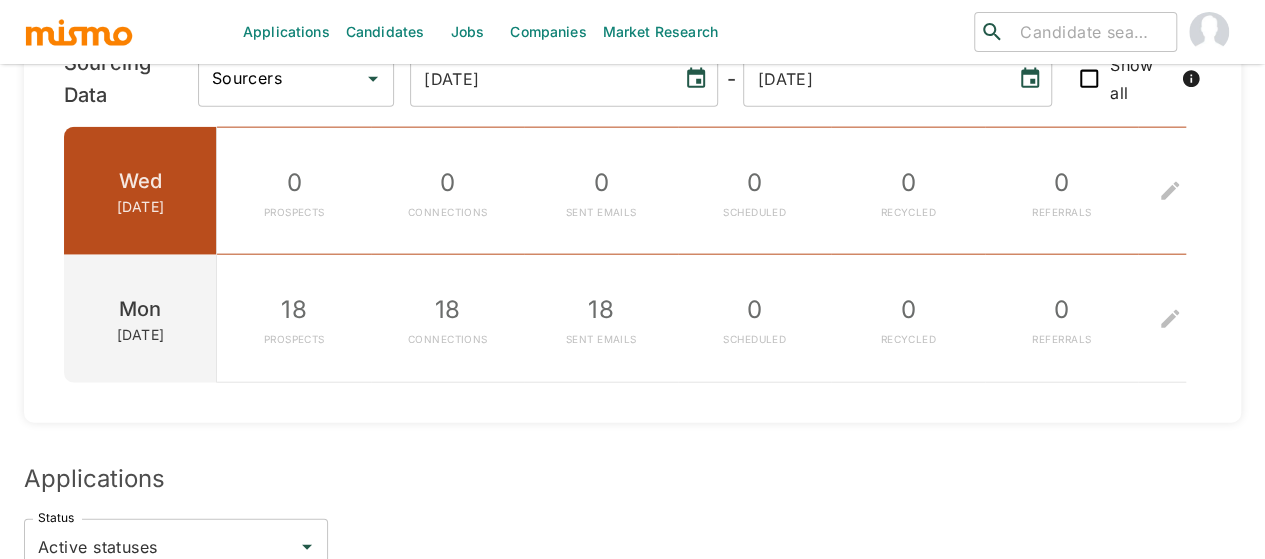 scroll, scrollTop: 2600, scrollLeft: 0, axis: vertical 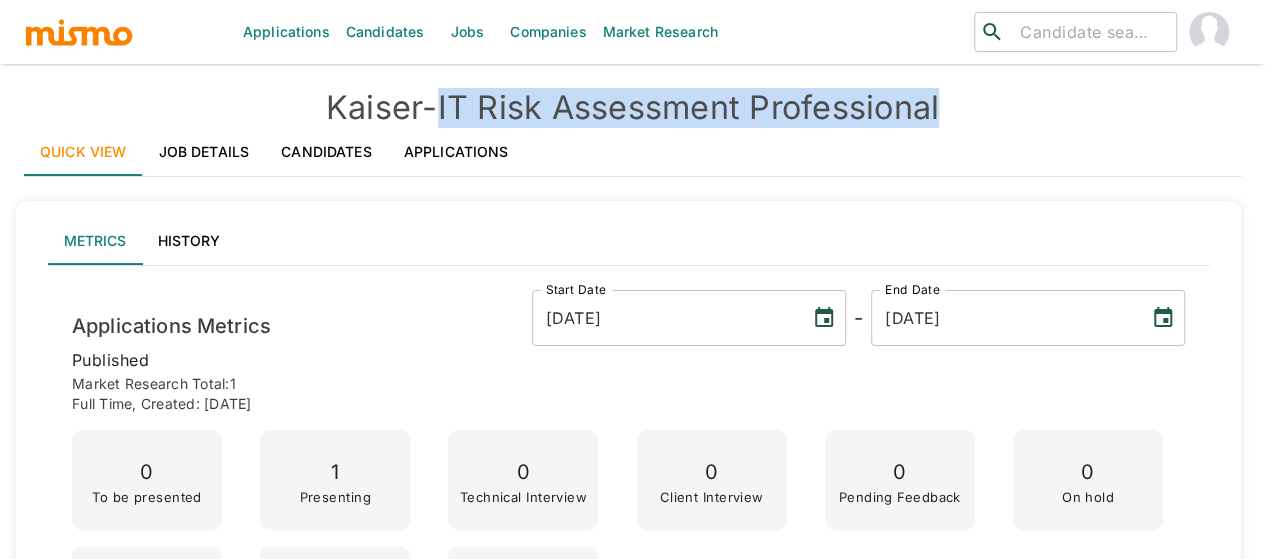 drag, startPoint x: 968, startPoint y: 105, endPoint x: 445, endPoint y: 107, distance: 523.00385 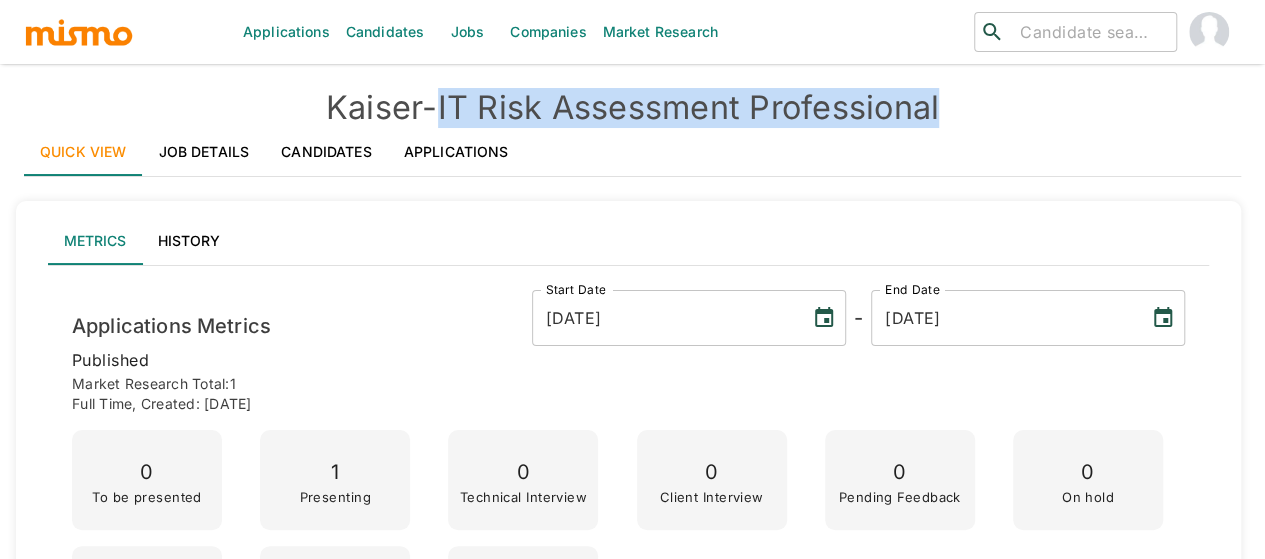 click on "[PERSON_NAME]  -  IT Risk Assessment Professional" at bounding box center [632, 108] 